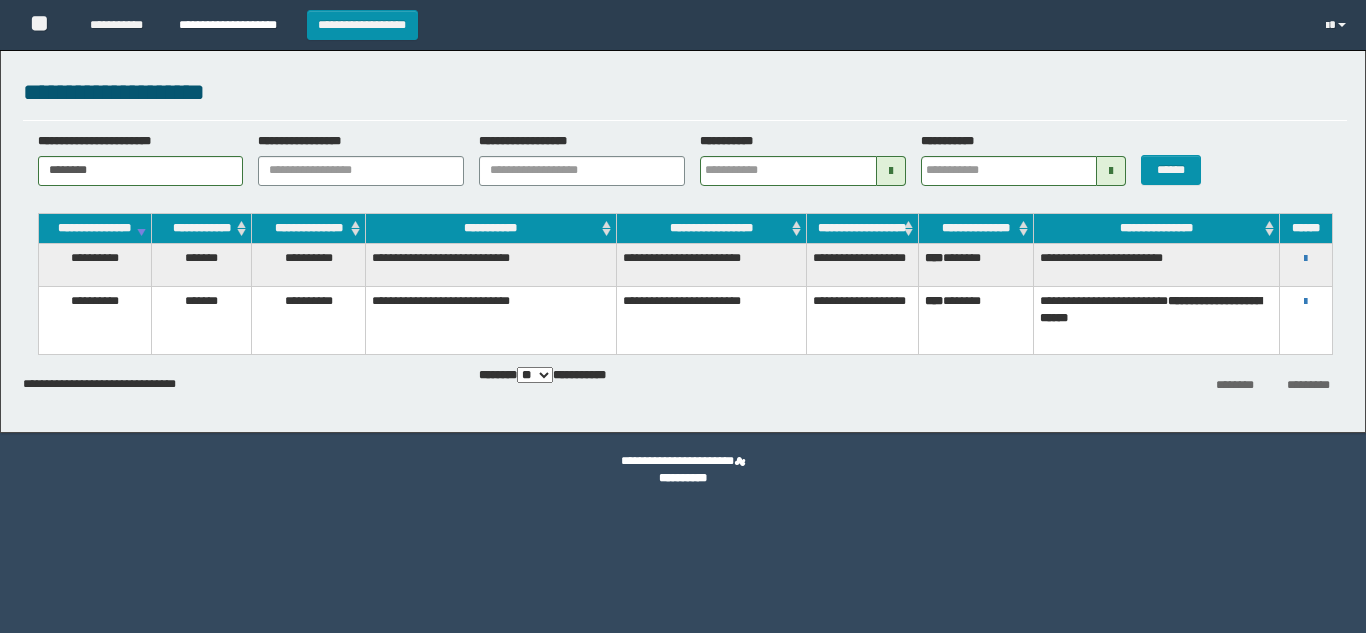 scroll, scrollTop: 0, scrollLeft: 0, axis: both 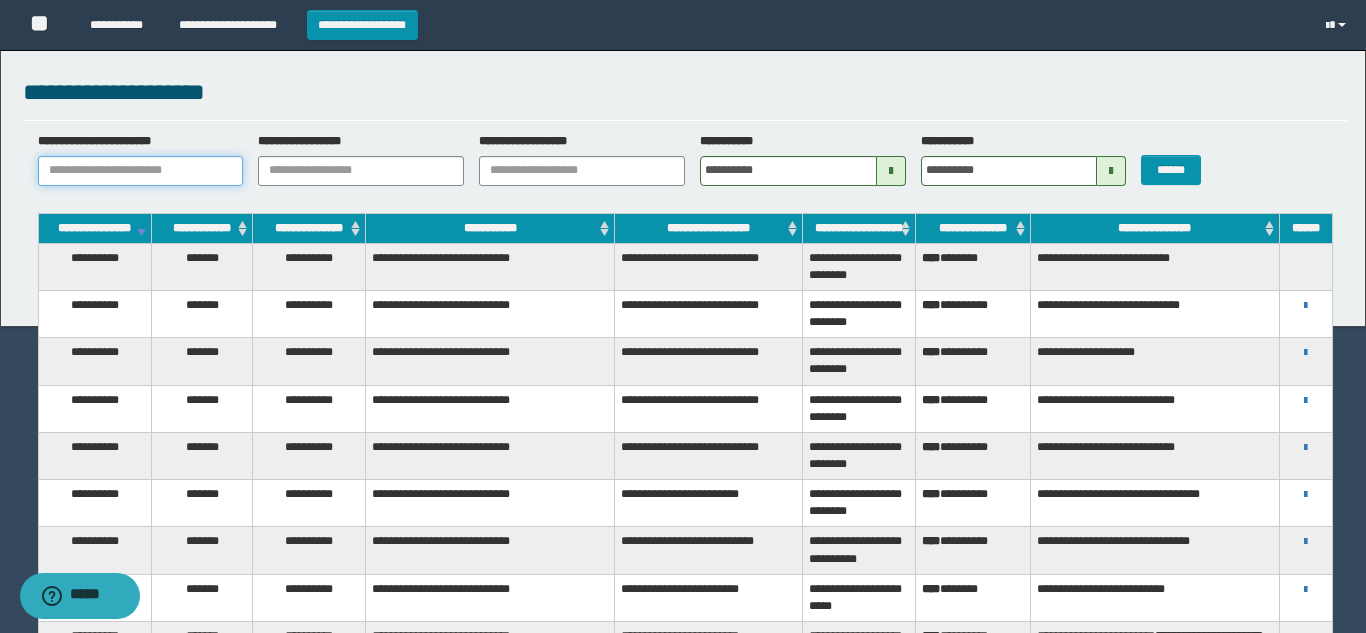 click on "**********" at bounding box center [141, 171] 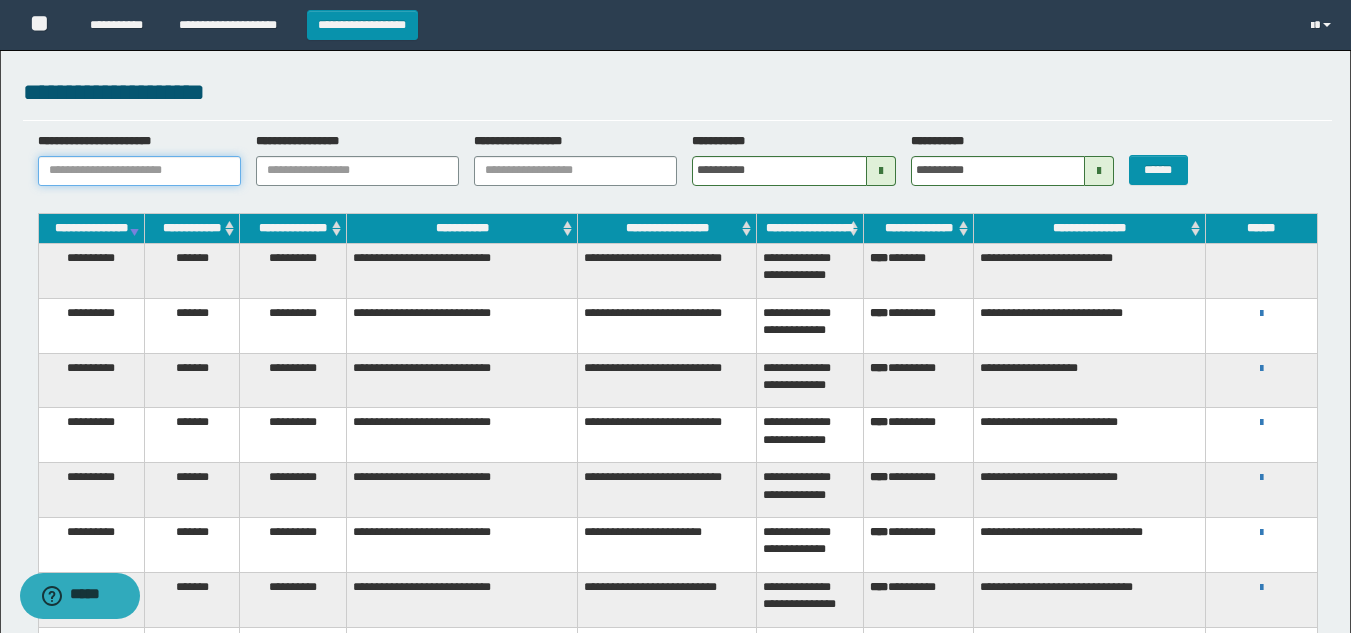 paste on "**********" 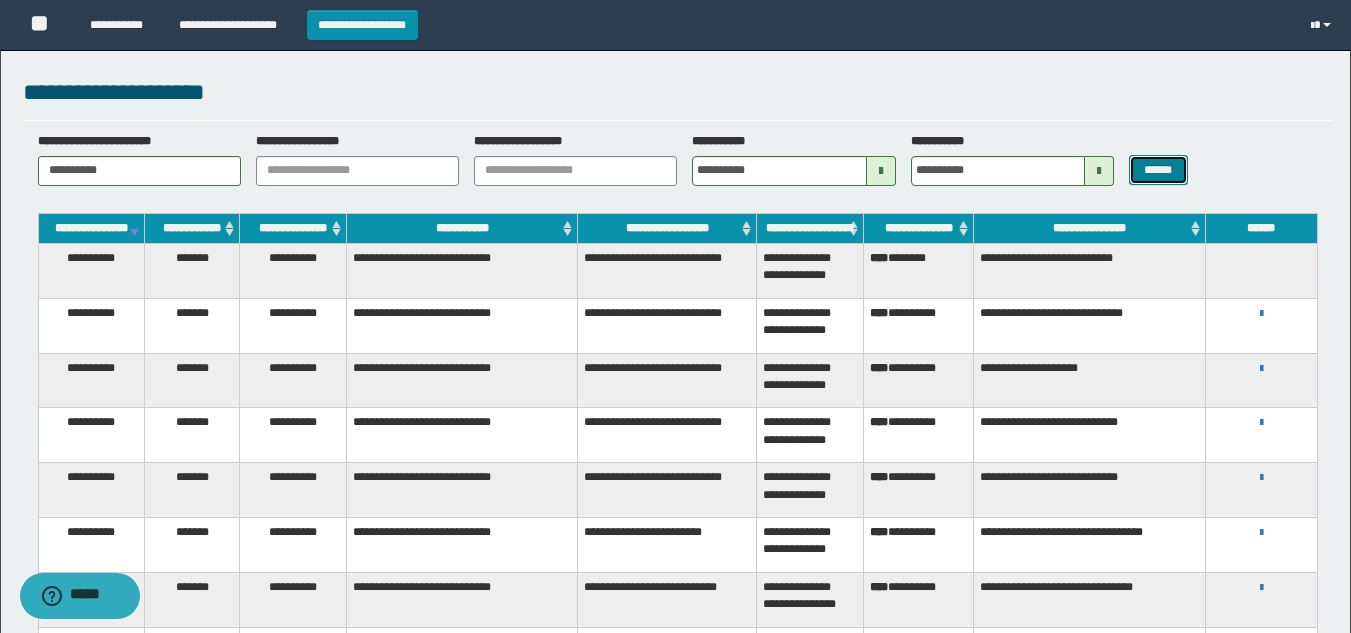 click on "******" at bounding box center [1158, 170] 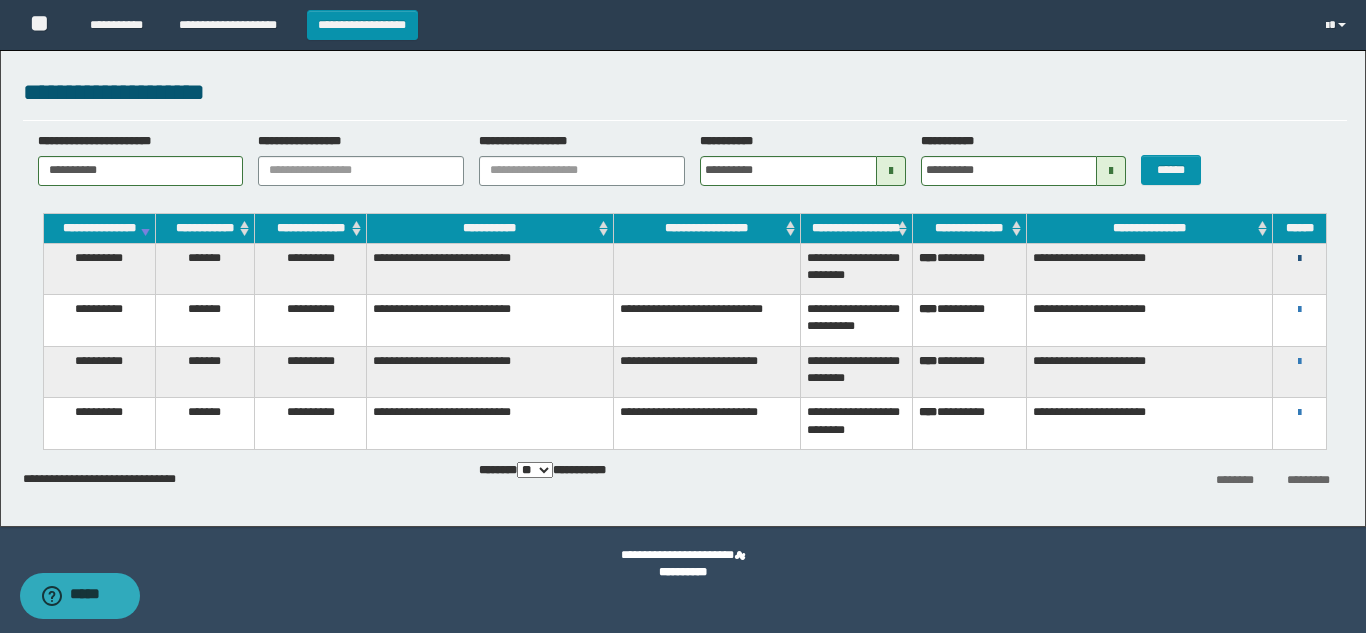 click at bounding box center (1299, 259) 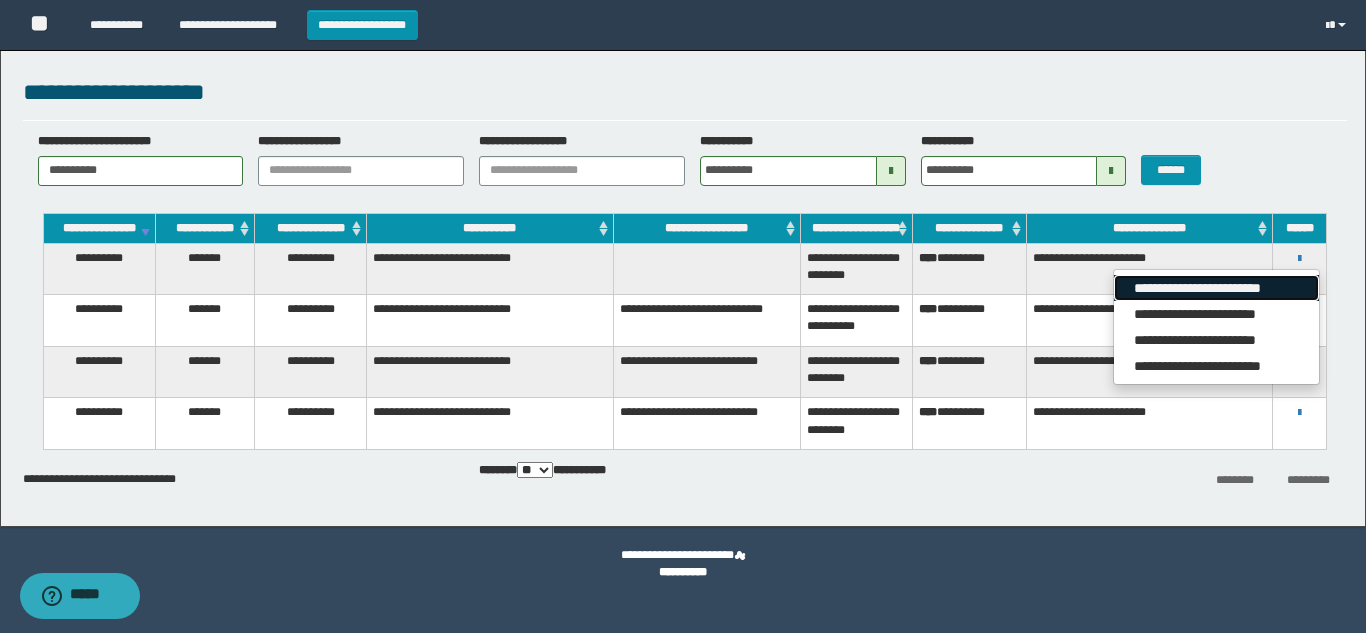 click on "**********" at bounding box center [1216, 288] 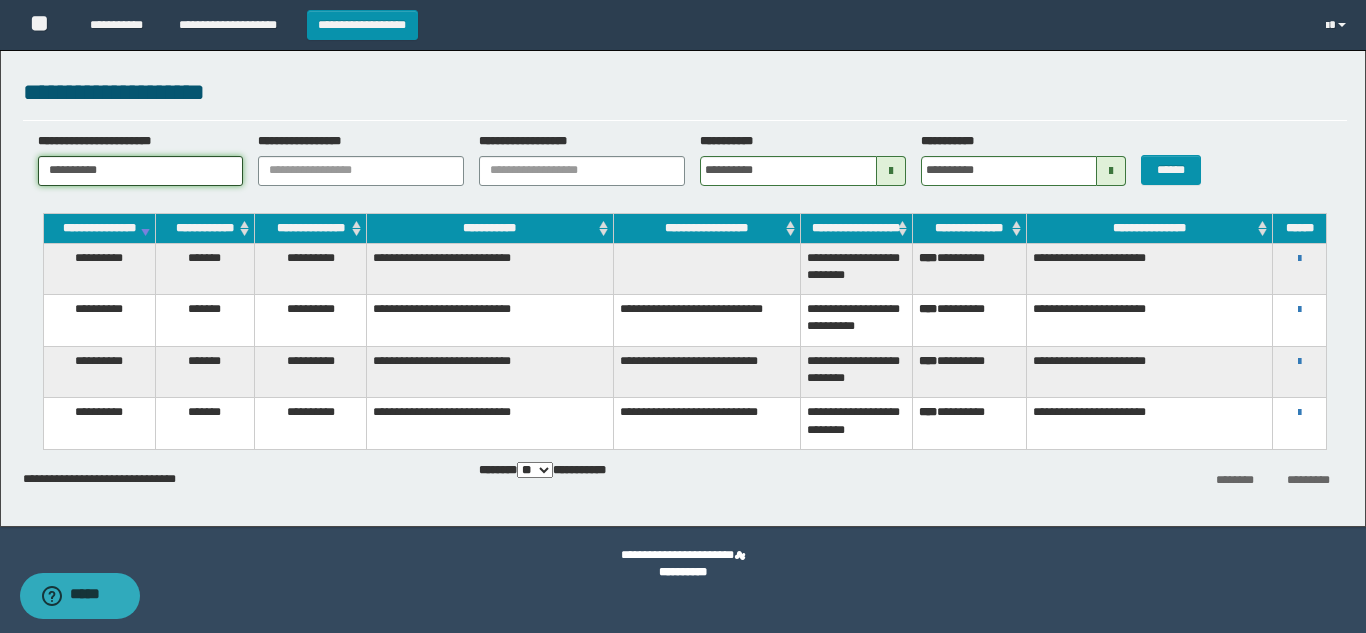 drag, startPoint x: 64, startPoint y: 166, endPoint x: 0, endPoint y: 199, distance: 72.00694 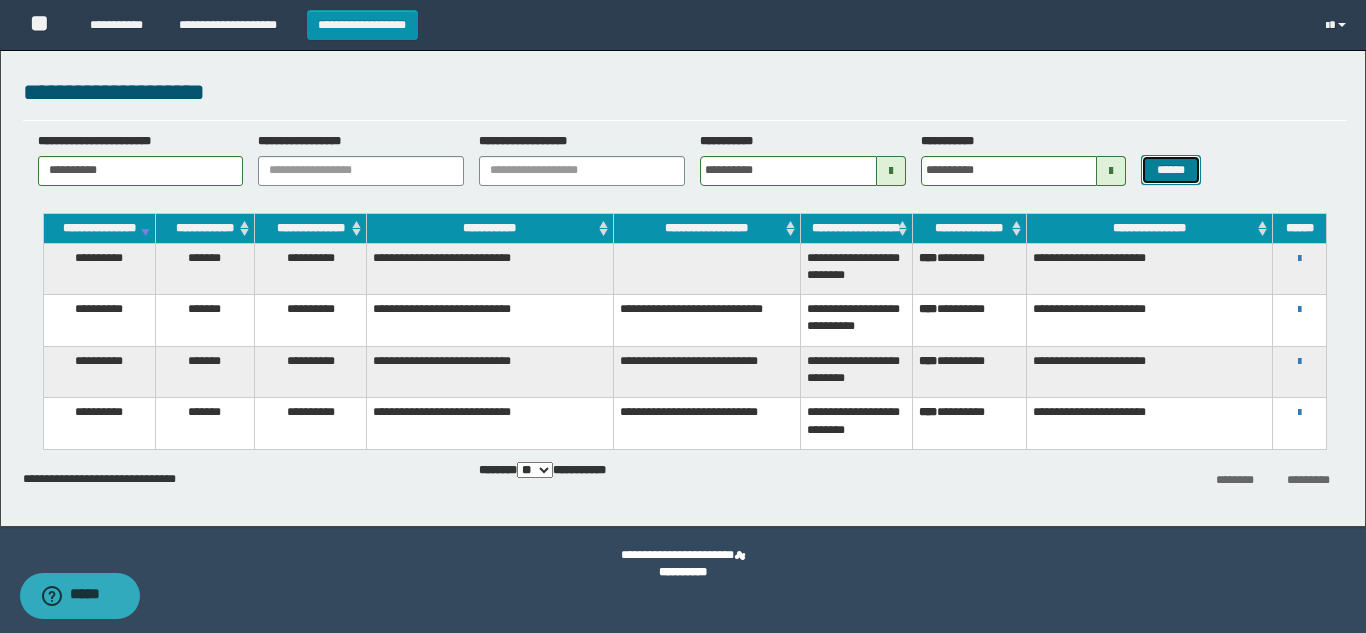 click on "******" at bounding box center [1170, 170] 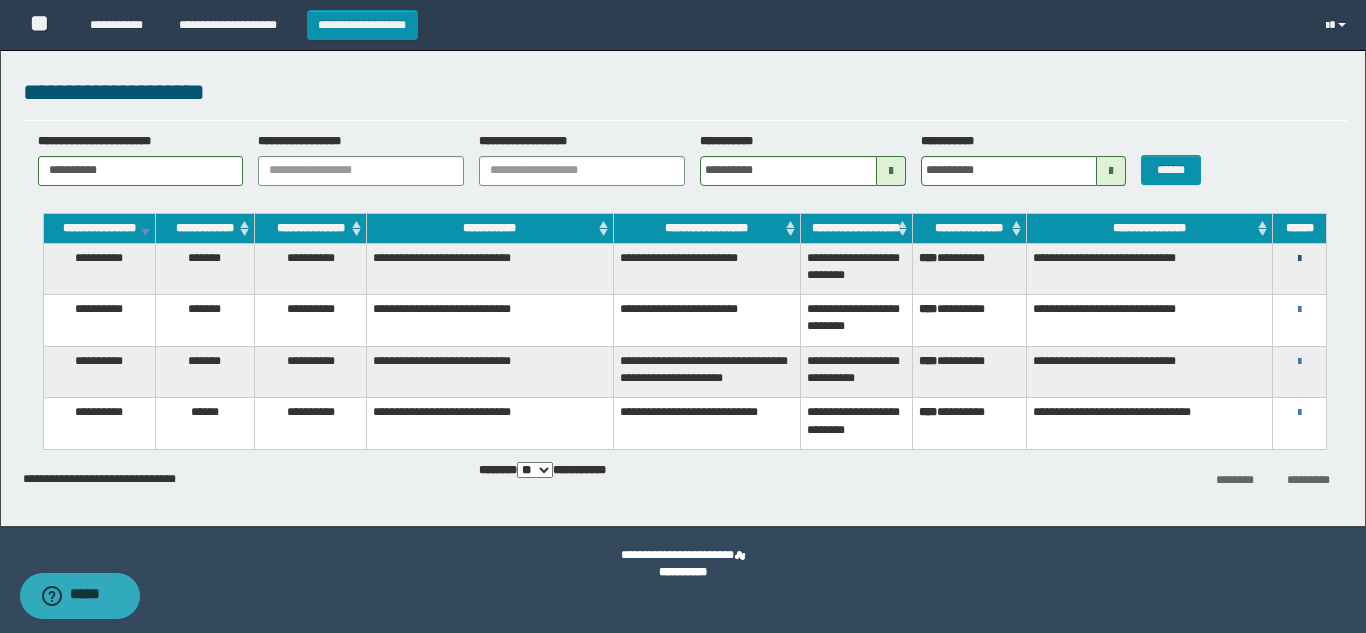 click at bounding box center (1299, 259) 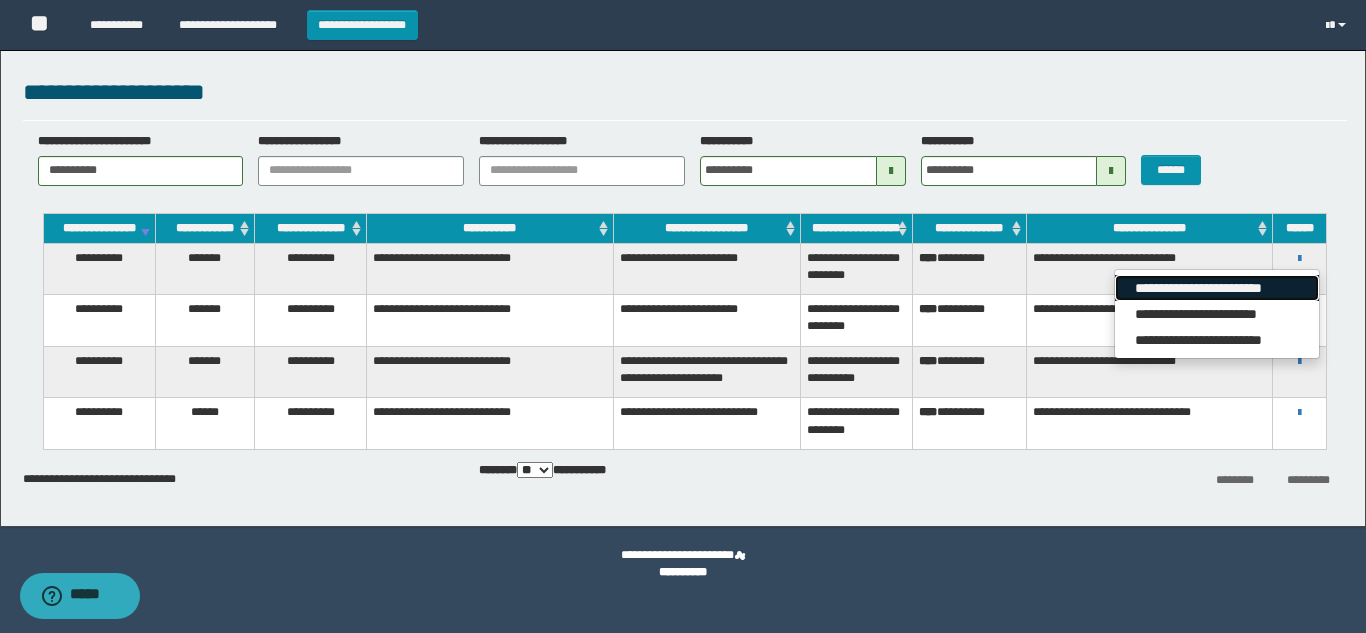 click on "**********" at bounding box center [1216, 288] 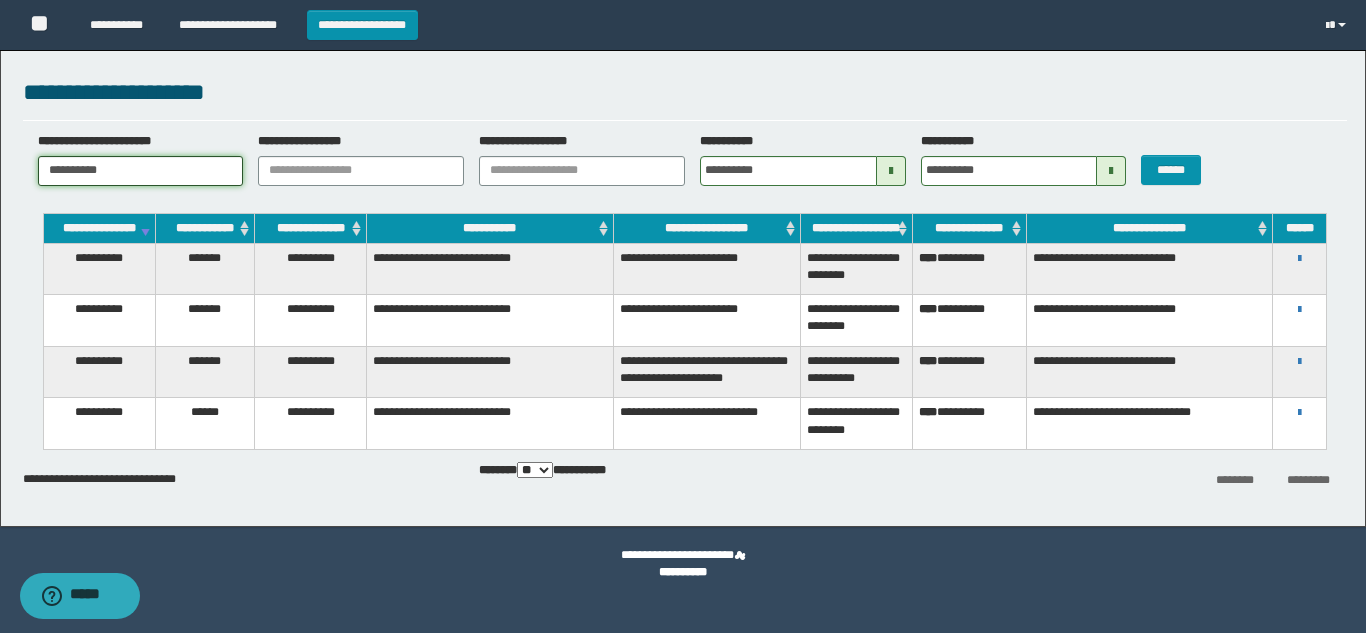drag, startPoint x: 194, startPoint y: 177, endPoint x: 0, endPoint y: 178, distance: 194.00258 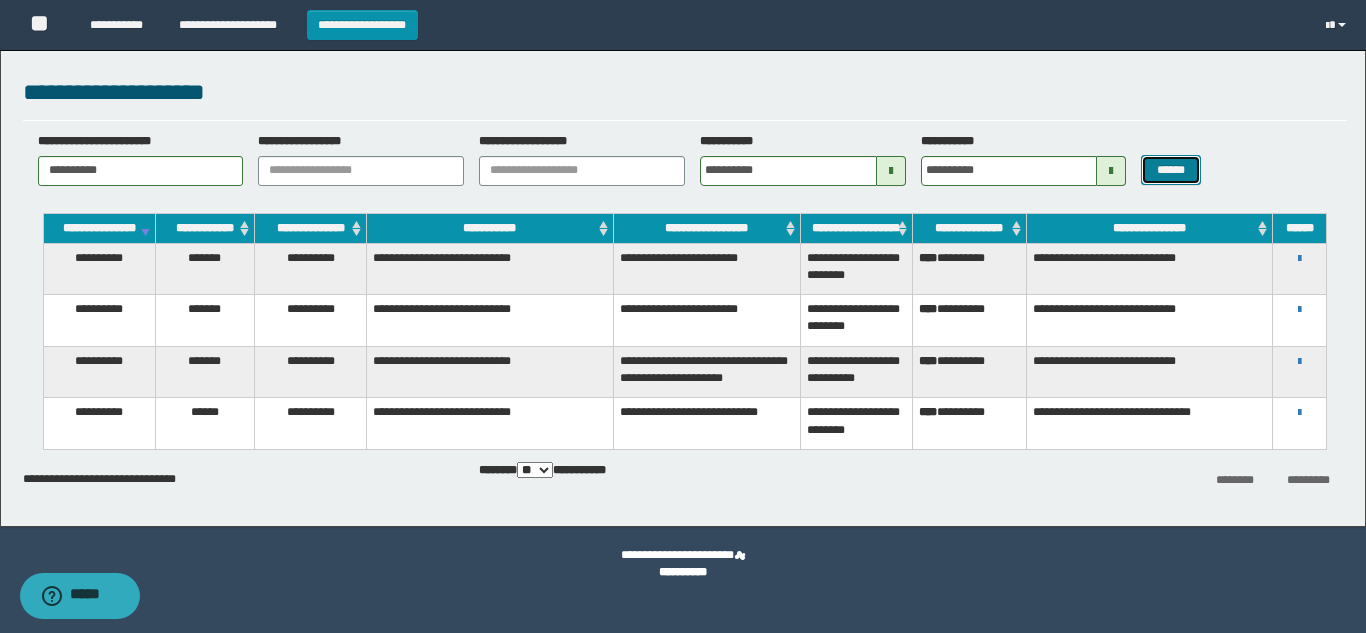 click on "******" at bounding box center (1170, 170) 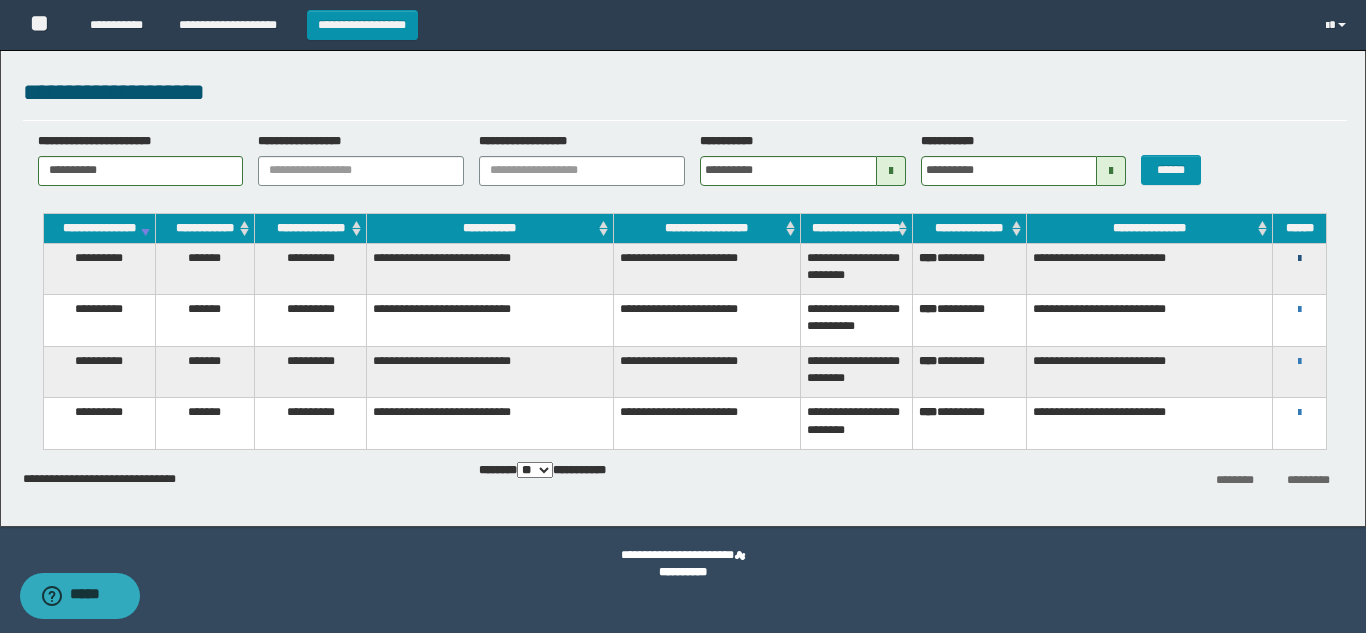 click at bounding box center [1299, 259] 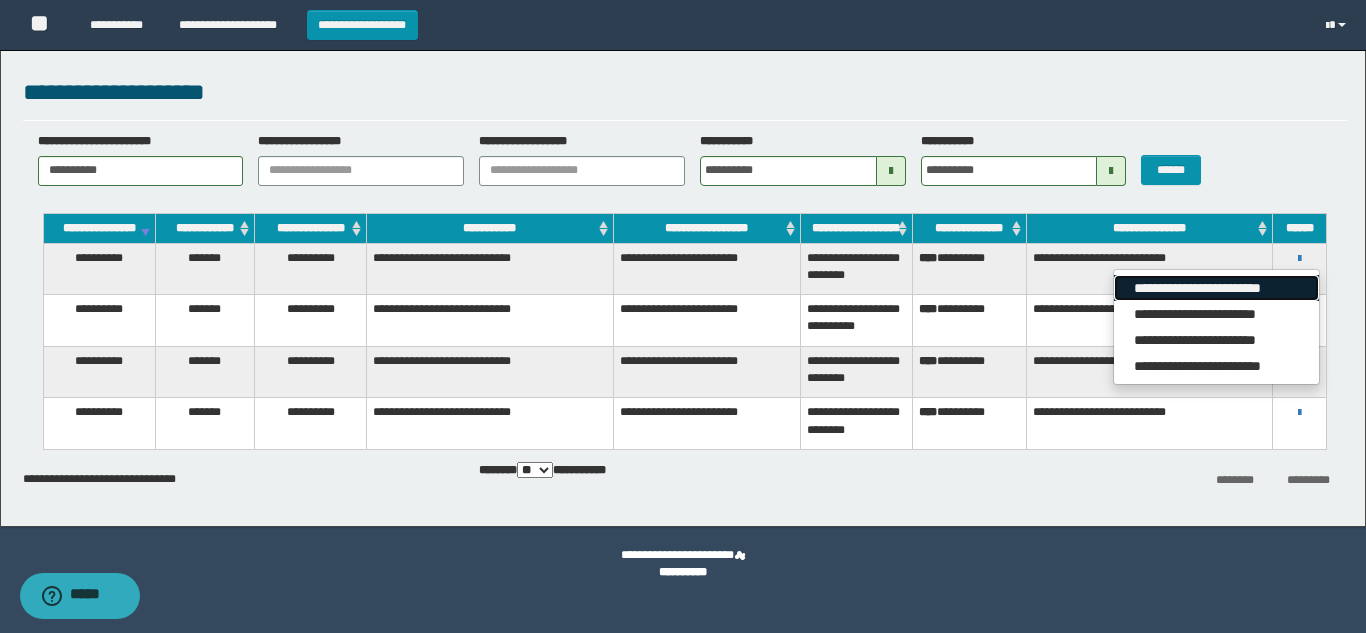drag, startPoint x: 1261, startPoint y: 305, endPoint x: 1106, endPoint y: 237, distance: 169.26016 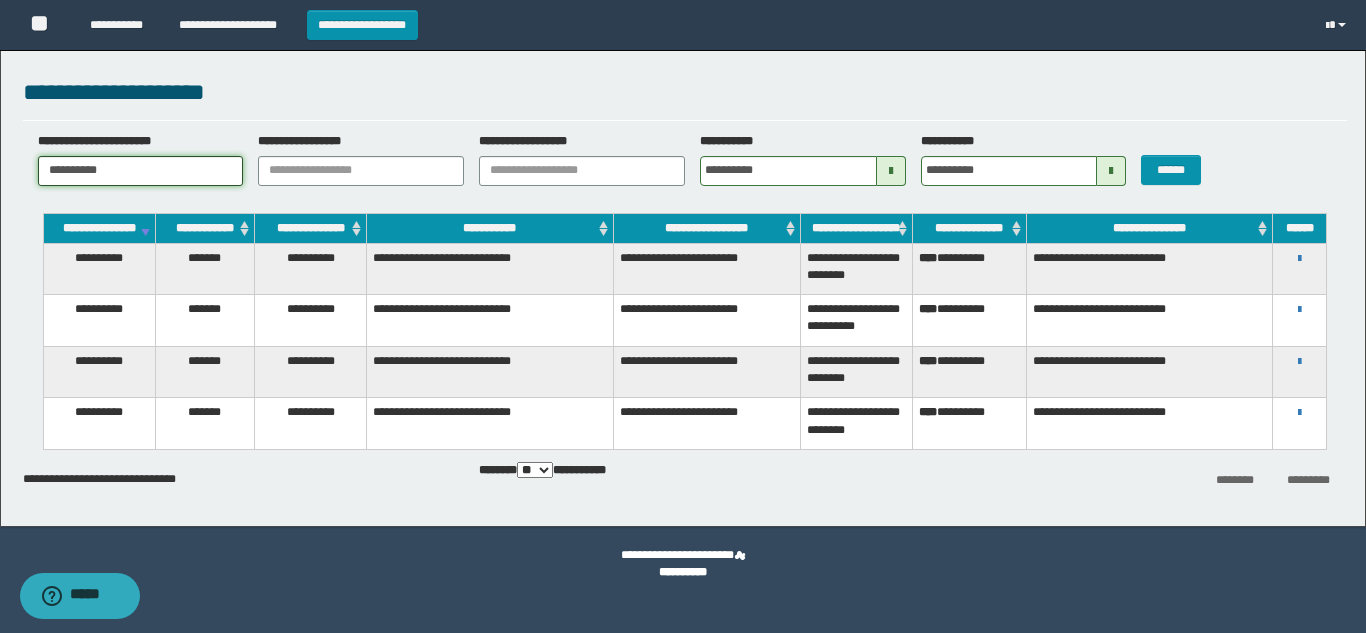 drag, startPoint x: 180, startPoint y: 165, endPoint x: 0, endPoint y: 169, distance: 180.04443 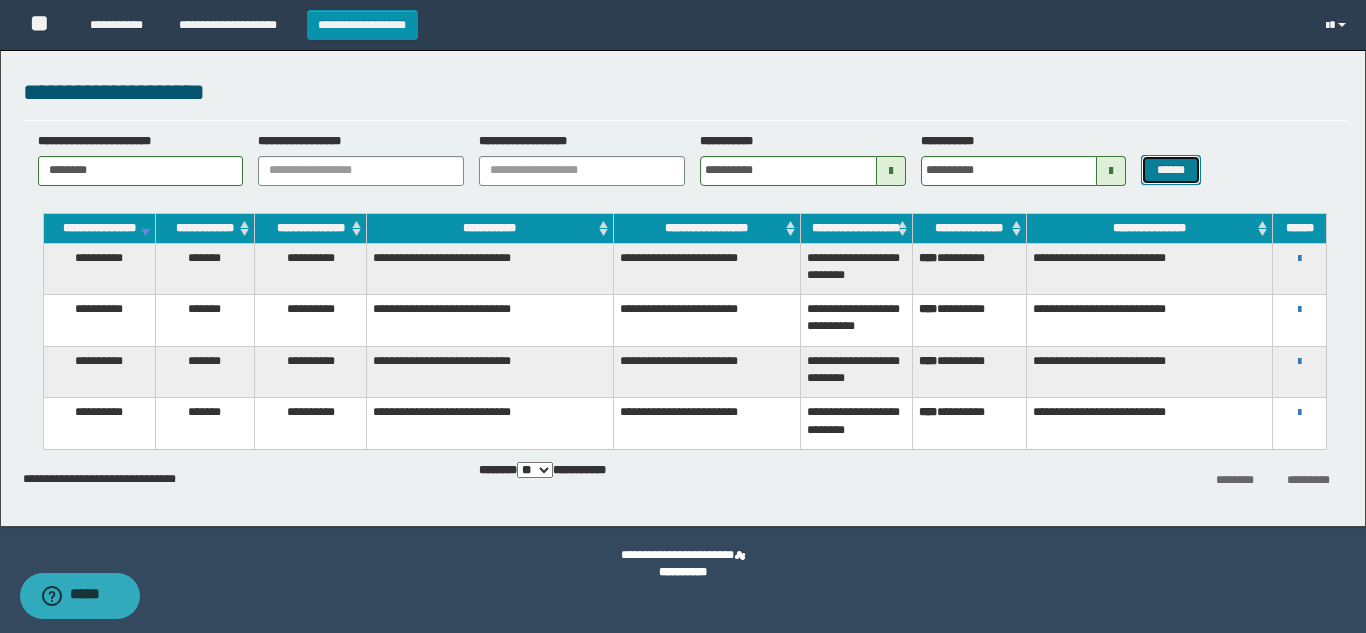 click on "******" at bounding box center (1170, 170) 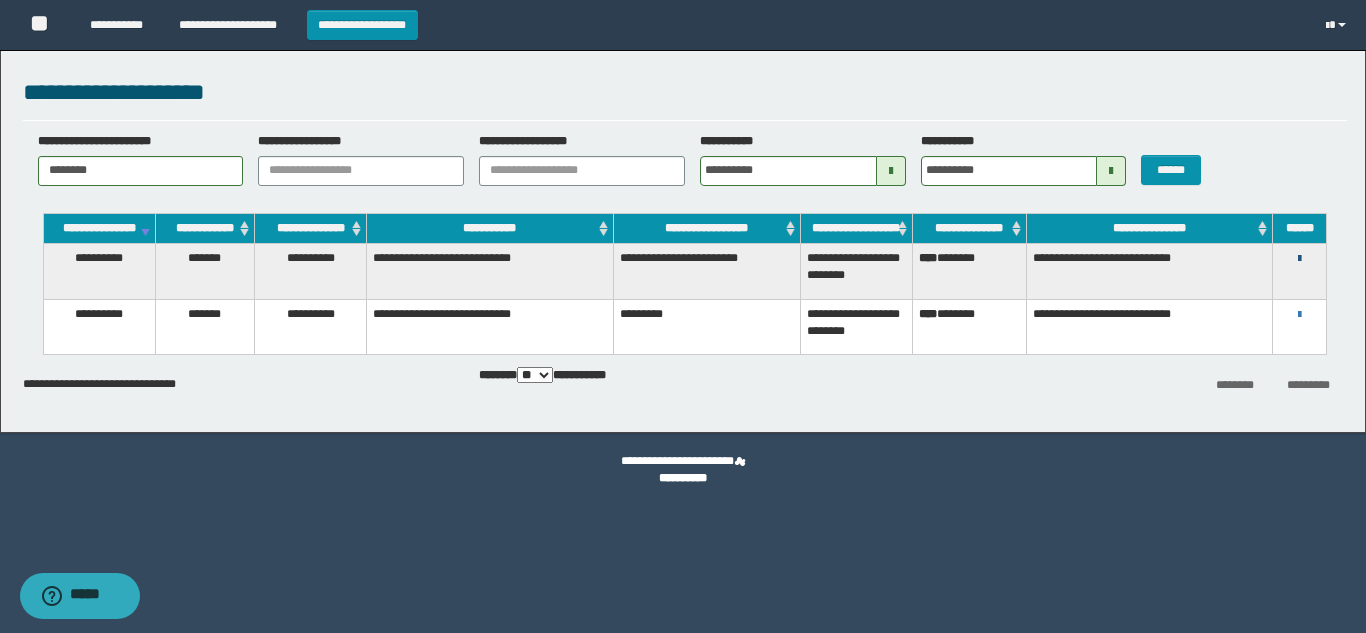 click at bounding box center [1299, 259] 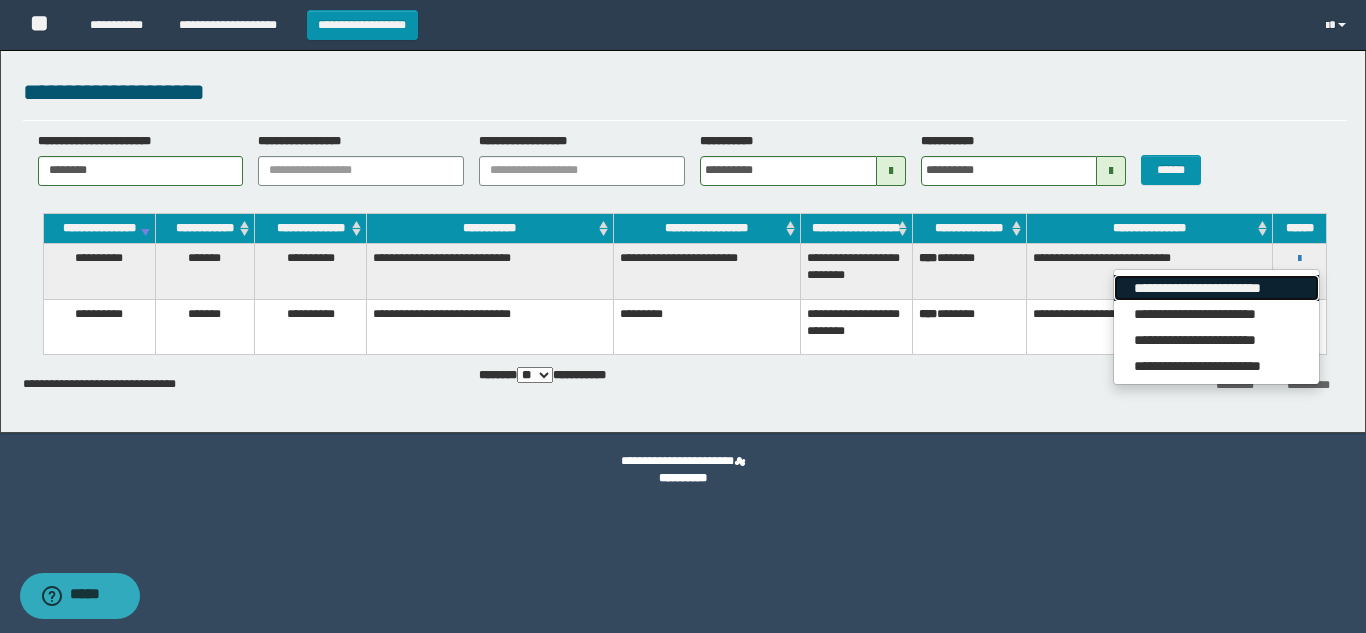 click on "**********" at bounding box center [1216, 288] 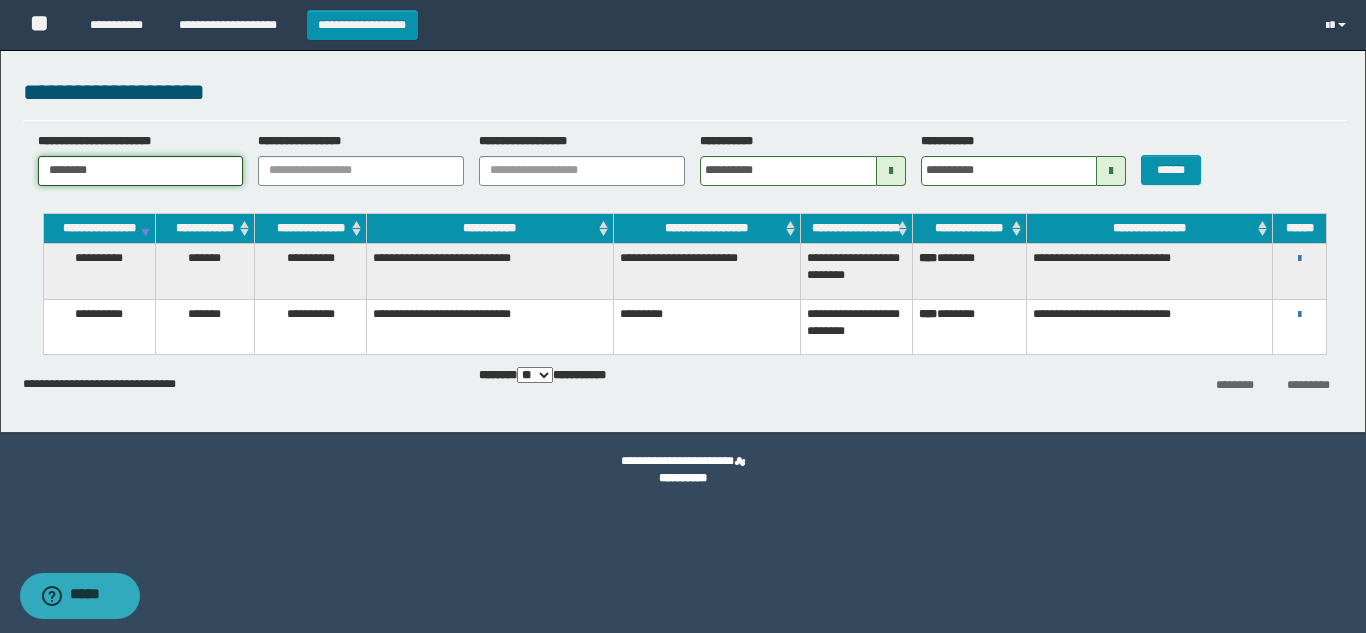 drag, startPoint x: 199, startPoint y: 170, endPoint x: 0, endPoint y: 193, distance: 200.32474 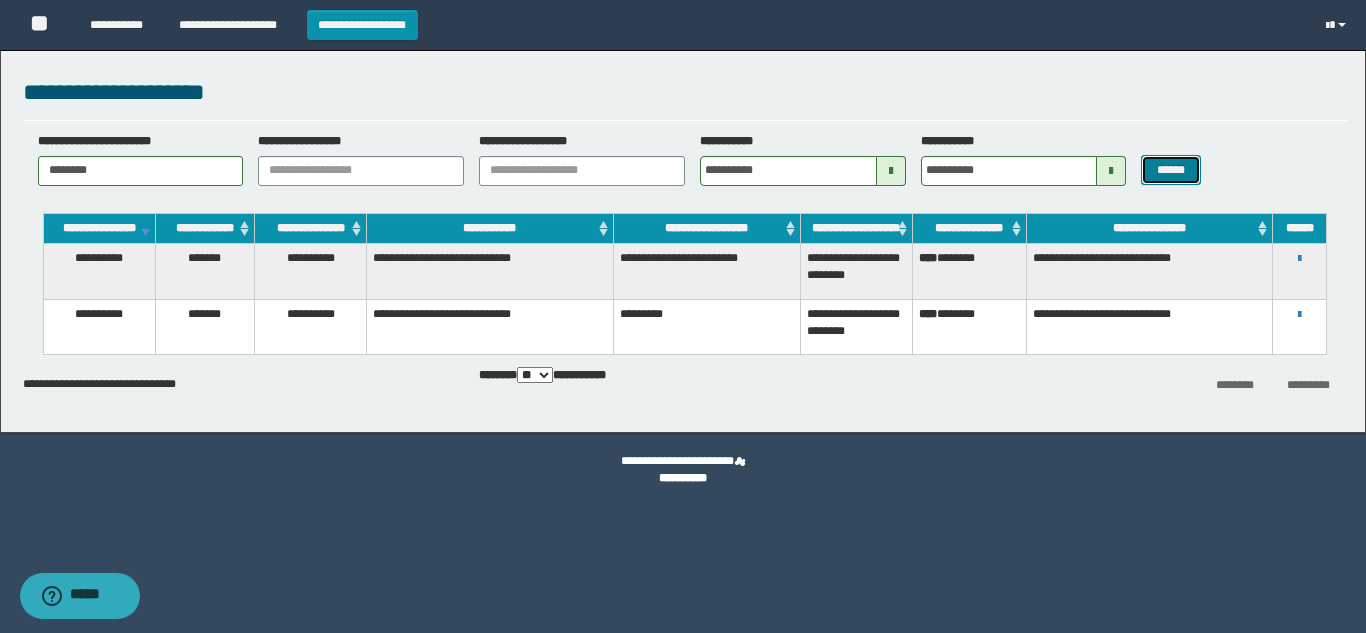 click on "******" at bounding box center (1170, 170) 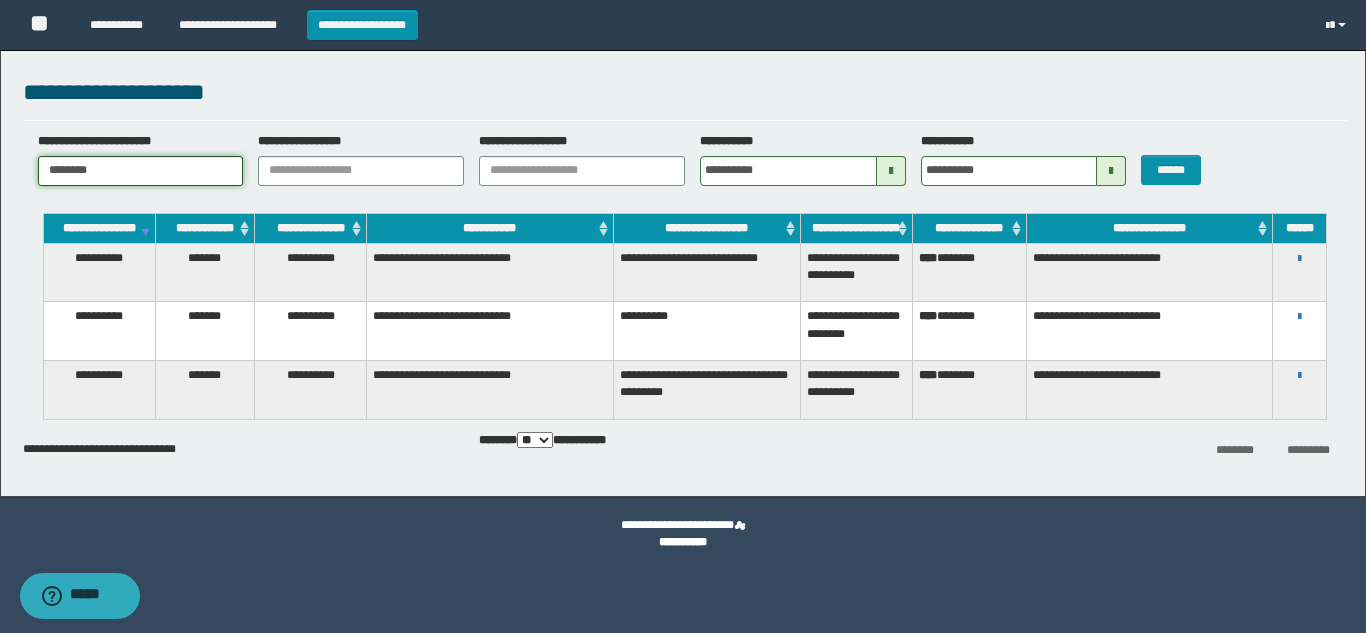 drag, startPoint x: 0, startPoint y: 189, endPoint x: 38, endPoint y: 218, distance: 47.801674 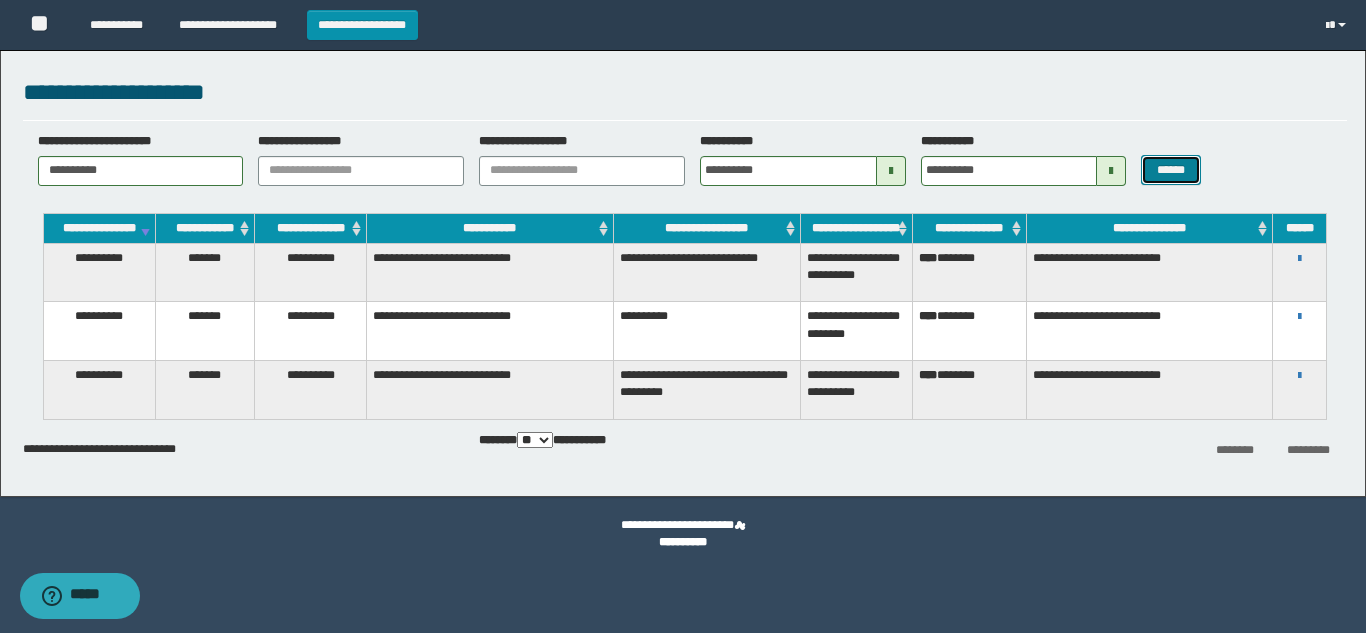 click on "******" at bounding box center (1170, 170) 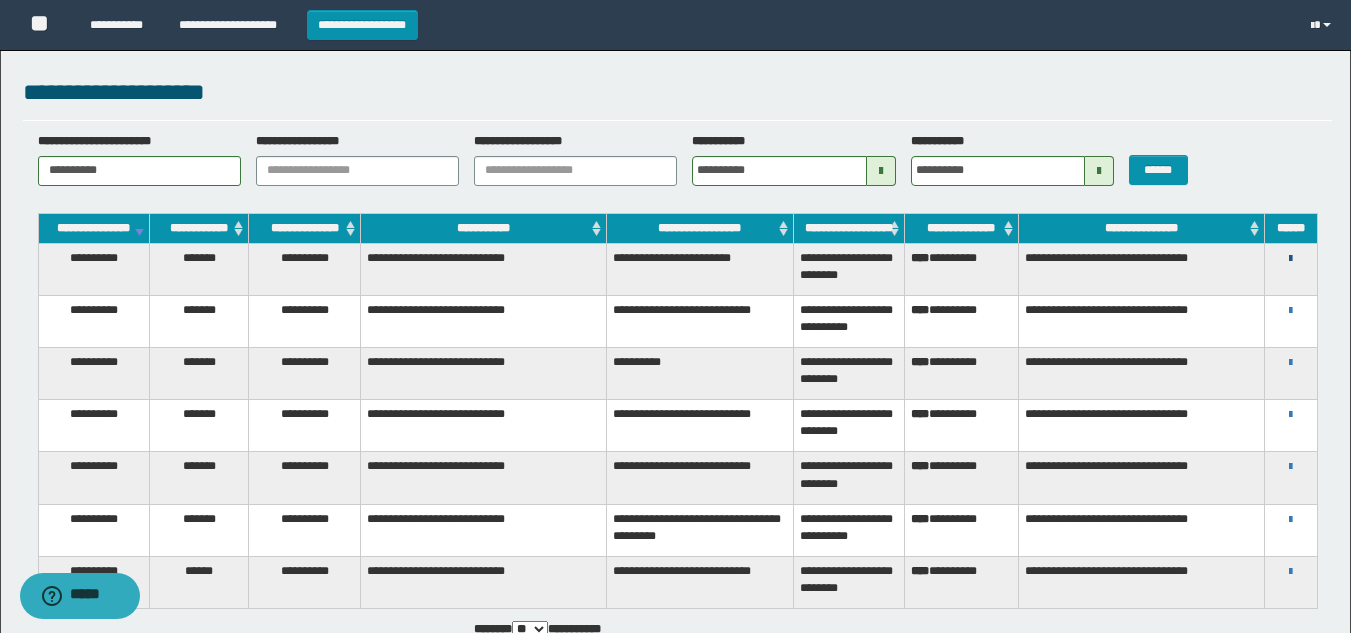 drag, startPoint x: 1296, startPoint y: 273, endPoint x: 1278, endPoint y: 289, distance: 24.083189 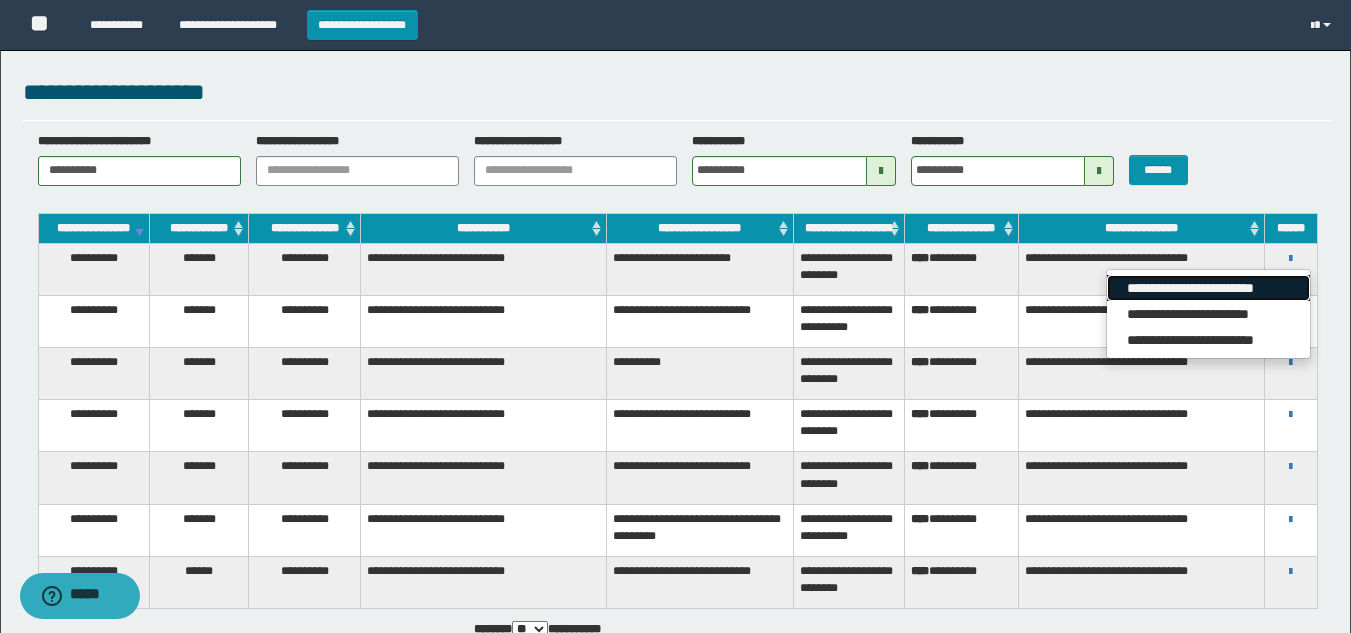 click on "**********" at bounding box center [1208, 288] 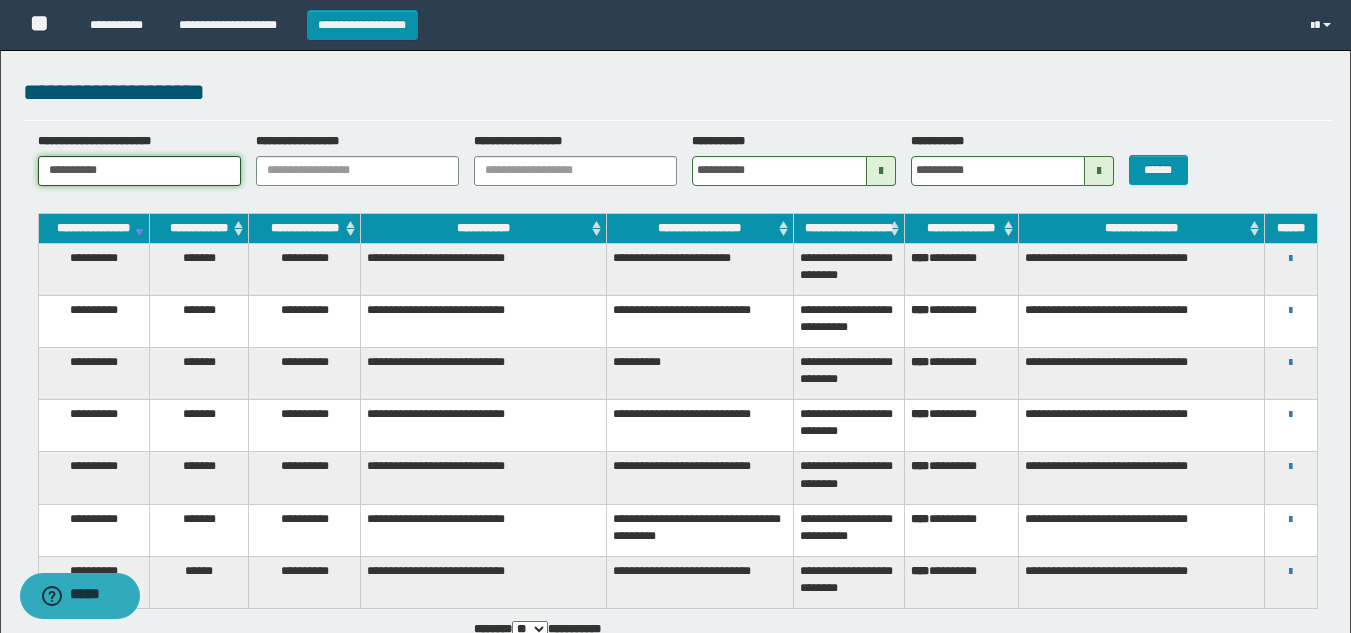 drag, startPoint x: 0, startPoint y: 178, endPoint x: 0, endPoint y: 220, distance: 42 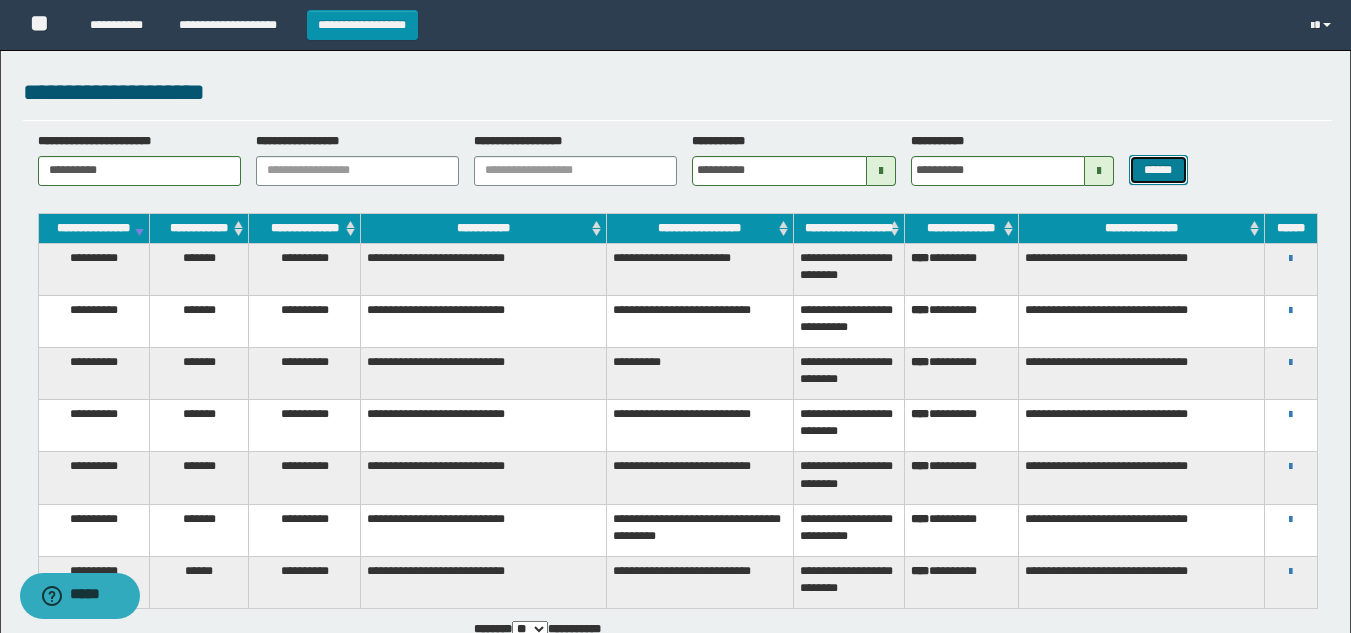 click on "******" at bounding box center [1158, 170] 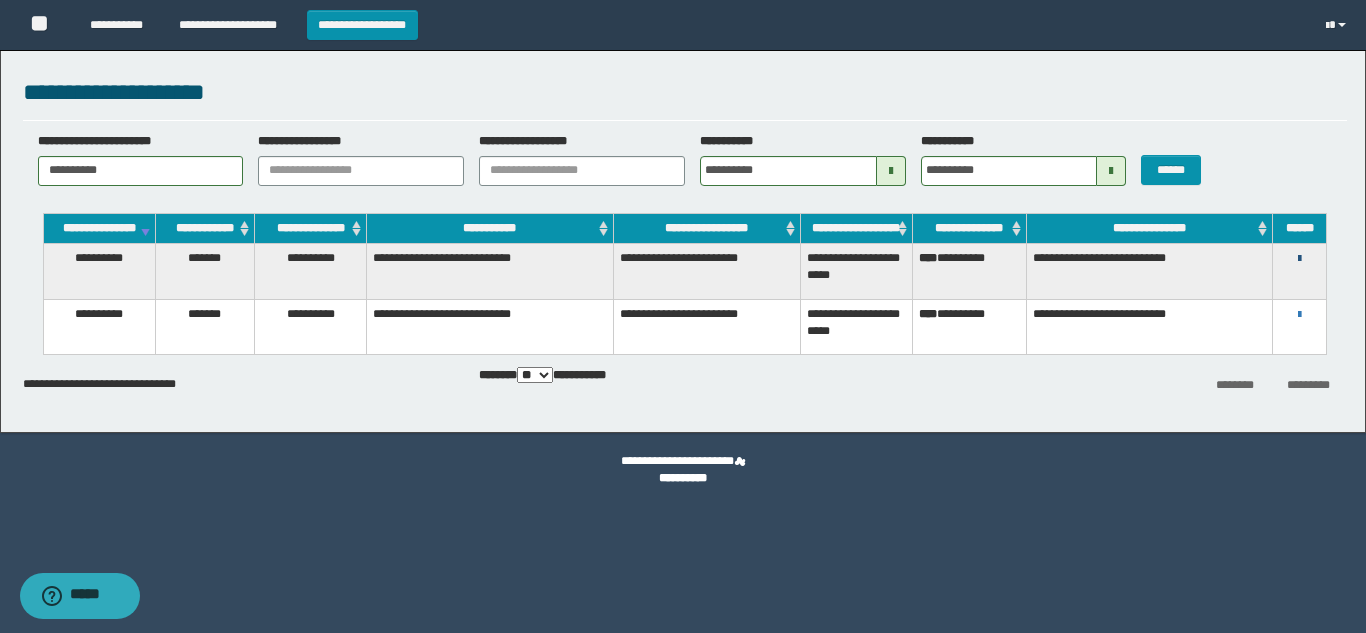 click at bounding box center [1299, 259] 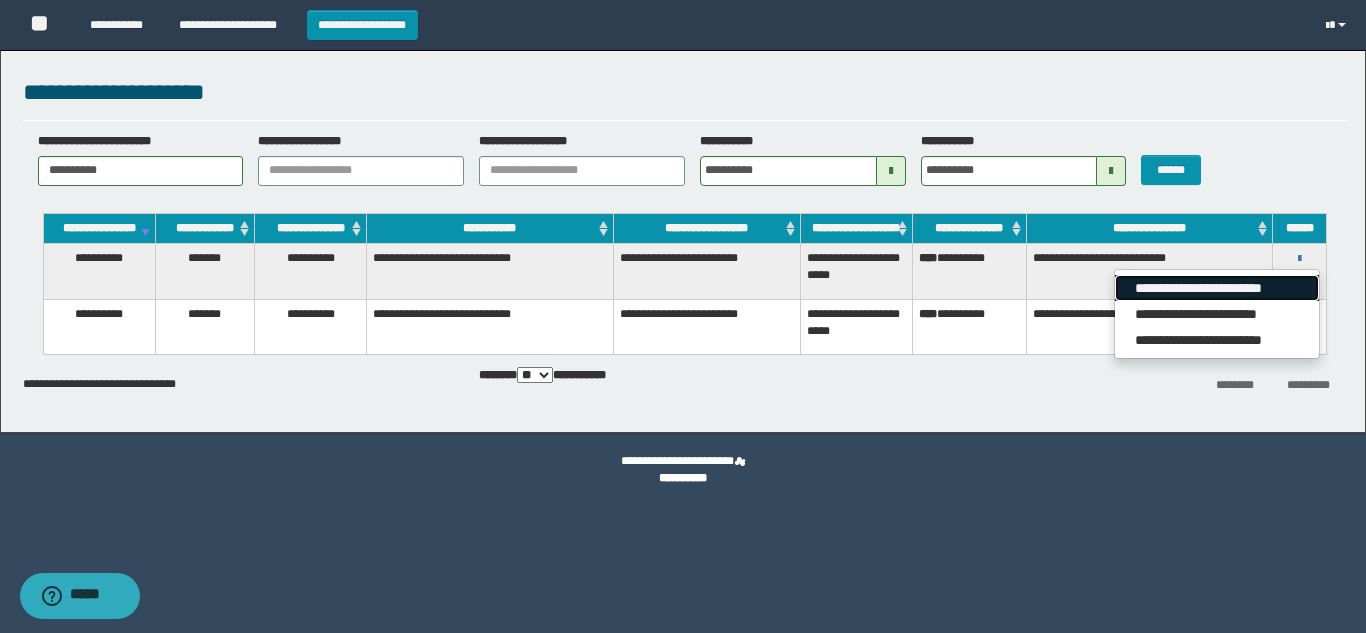 click on "**********" at bounding box center [1216, 288] 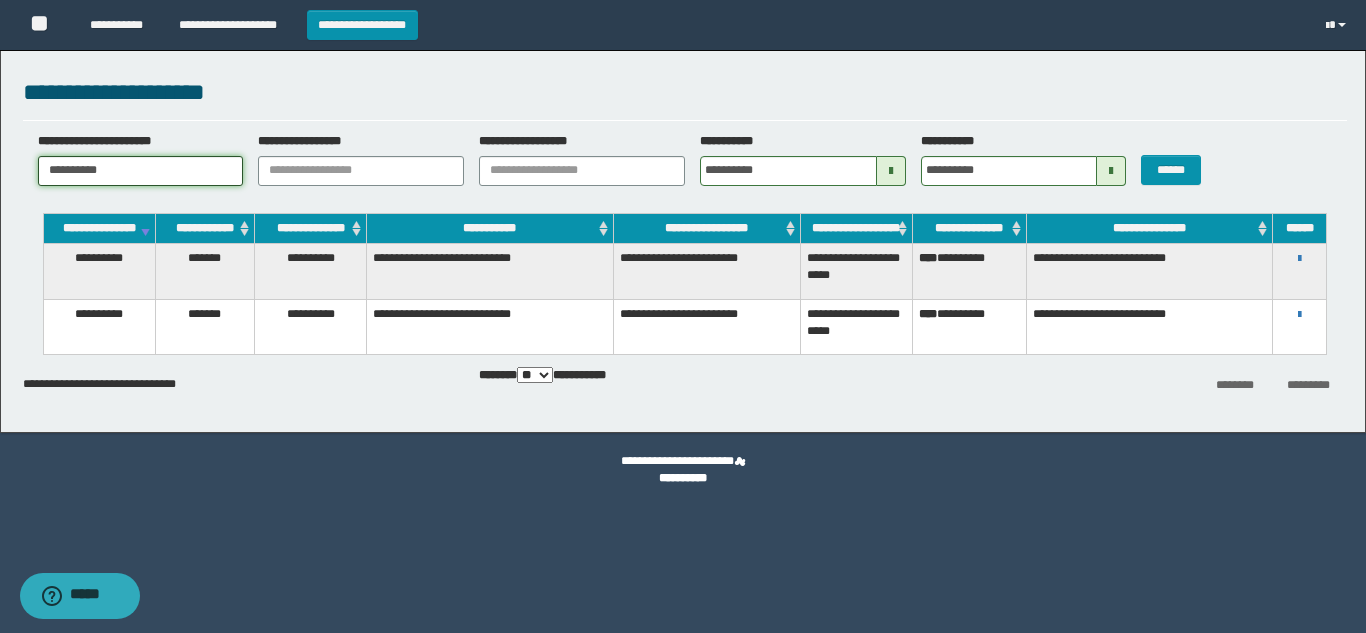 click on "**********" at bounding box center (683, 236) 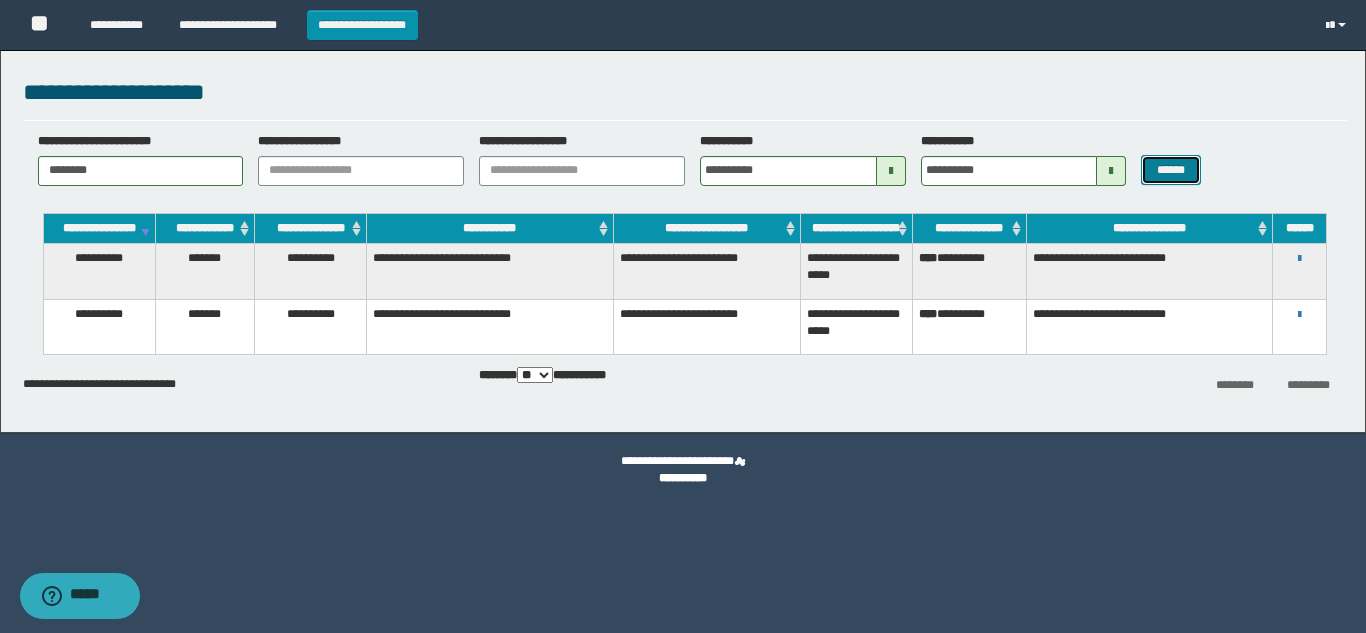 click on "******" at bounding box center [1170, 170] 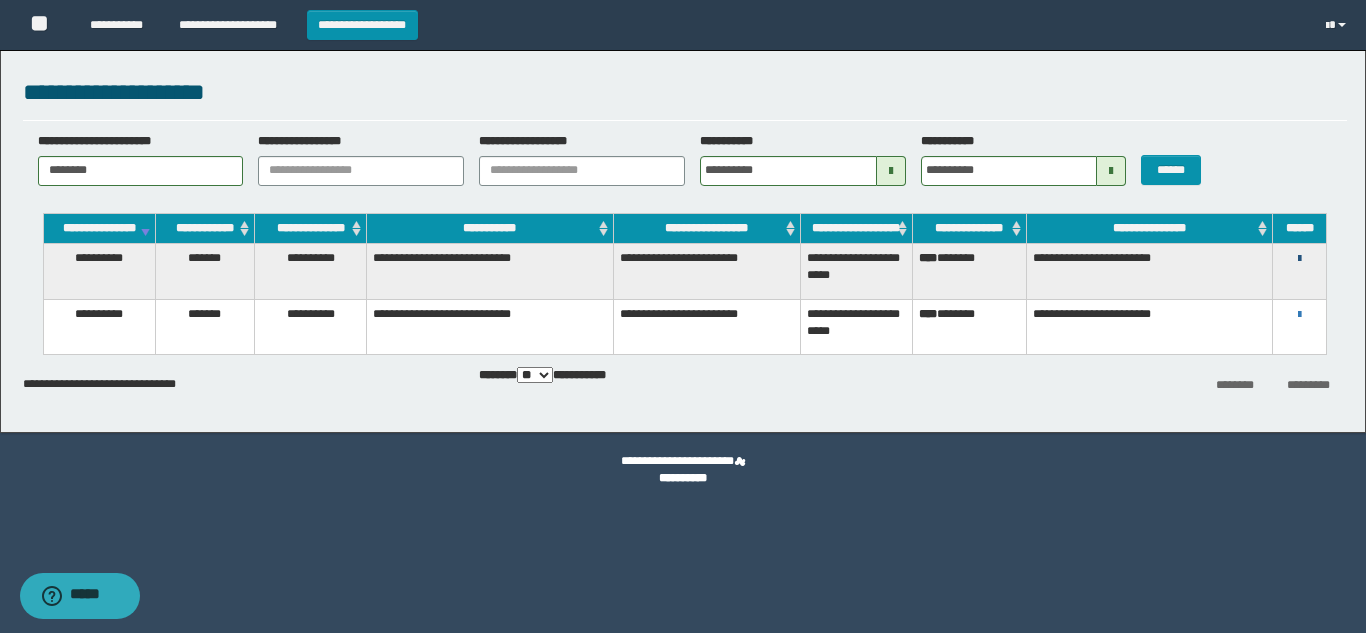 click at bounding box center (1299, 259) 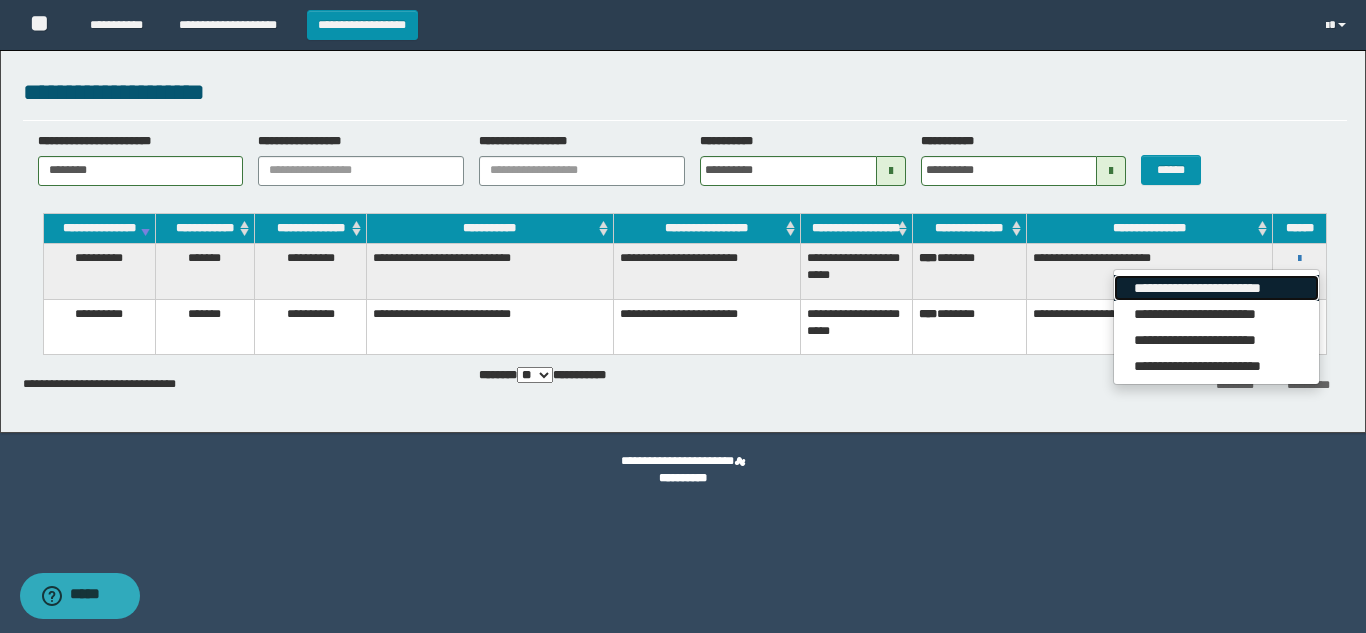 click on "**********" at bounding box center (1216, 288) 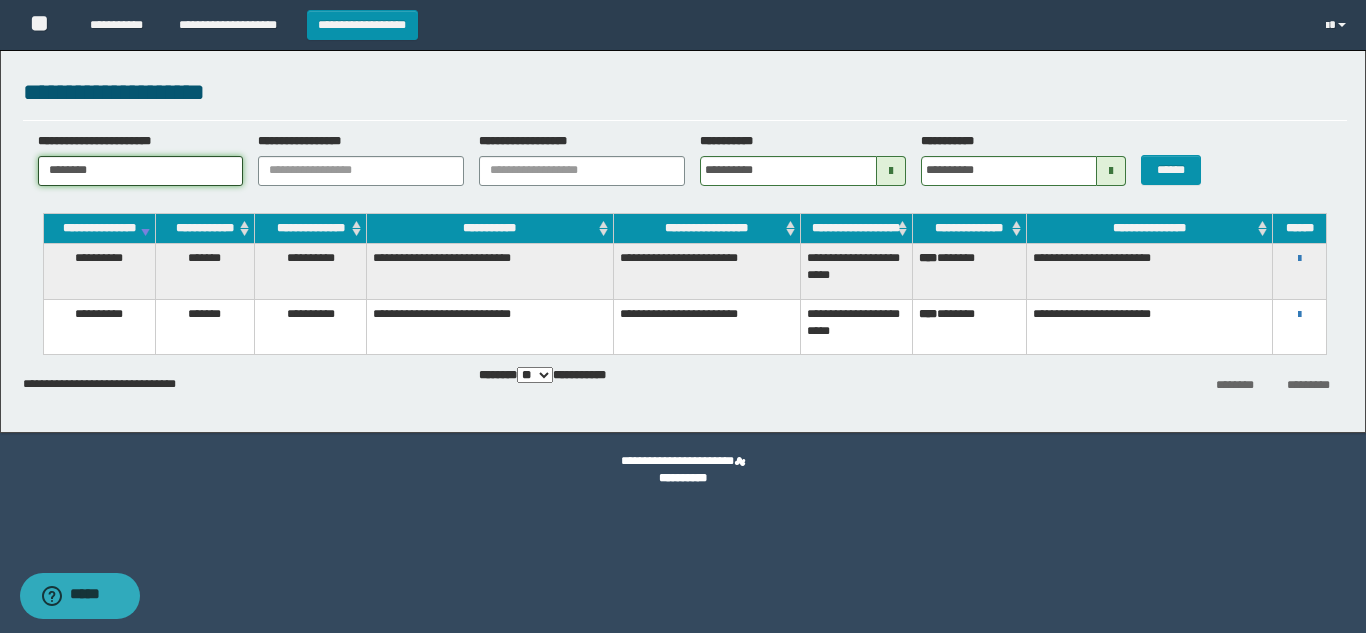 drag, startPoint x: 189, startPoint y: 170, endPoint x: 0, endPoint y: 210, distance: 193.18643 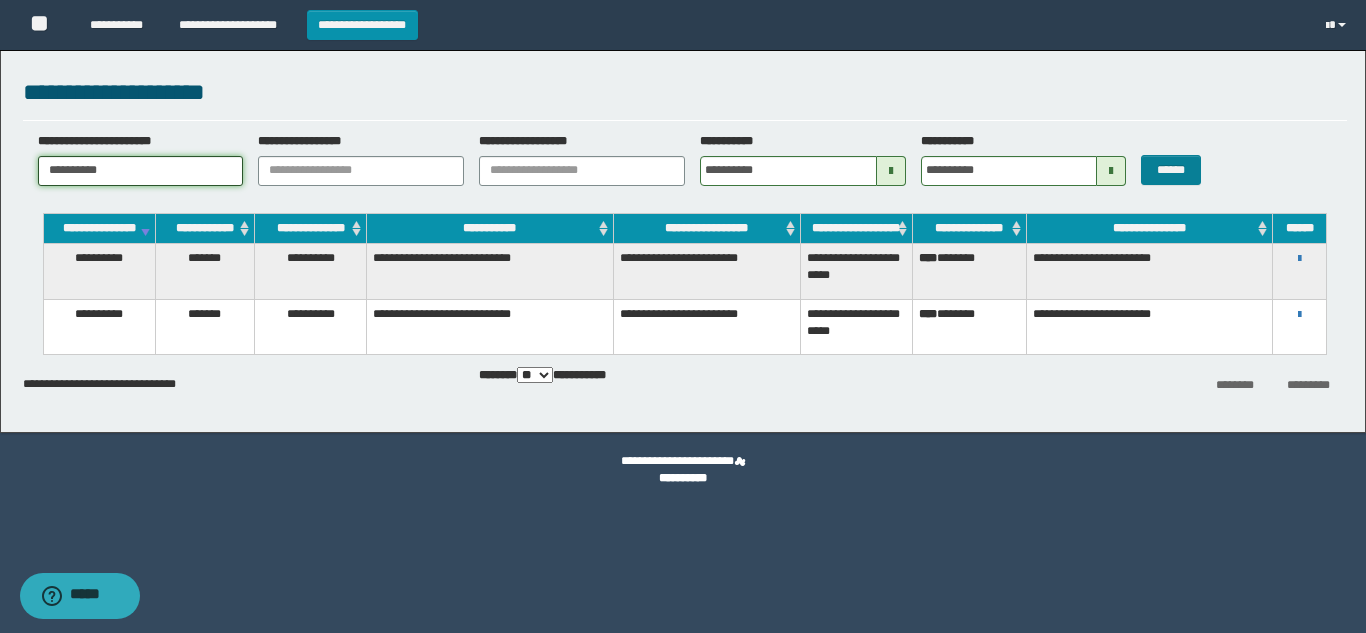 type on "**********" 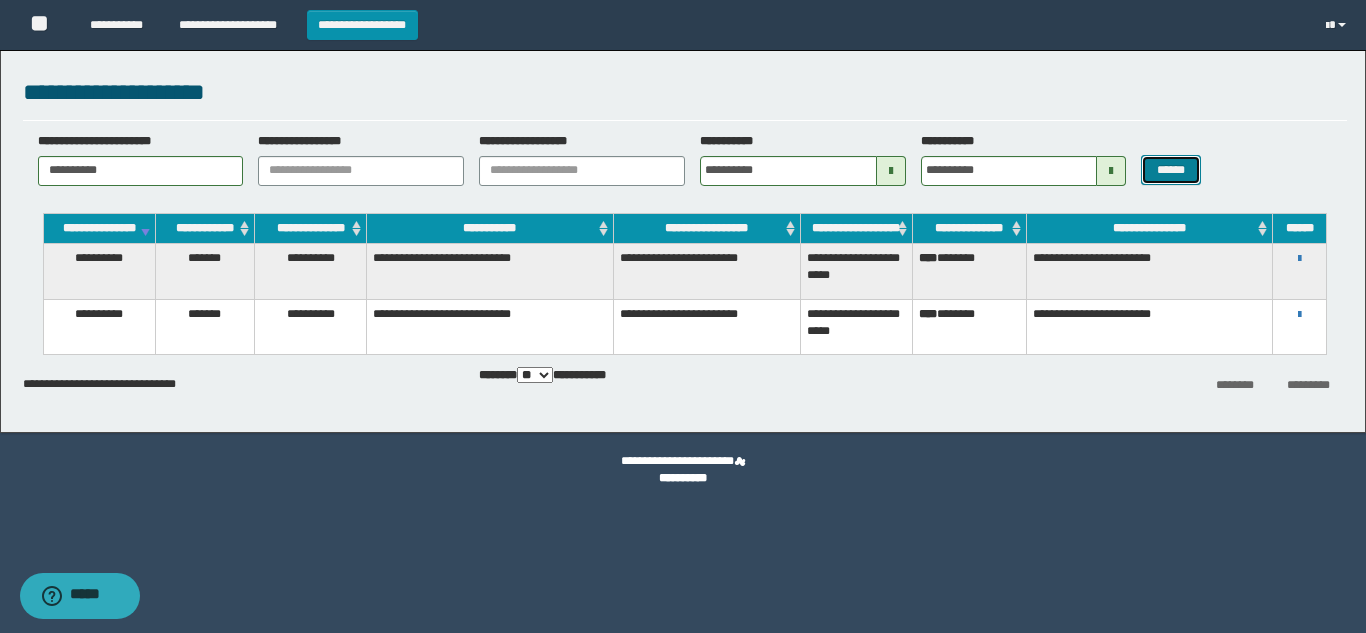 click on "******" at bounding box center [1170, 170] 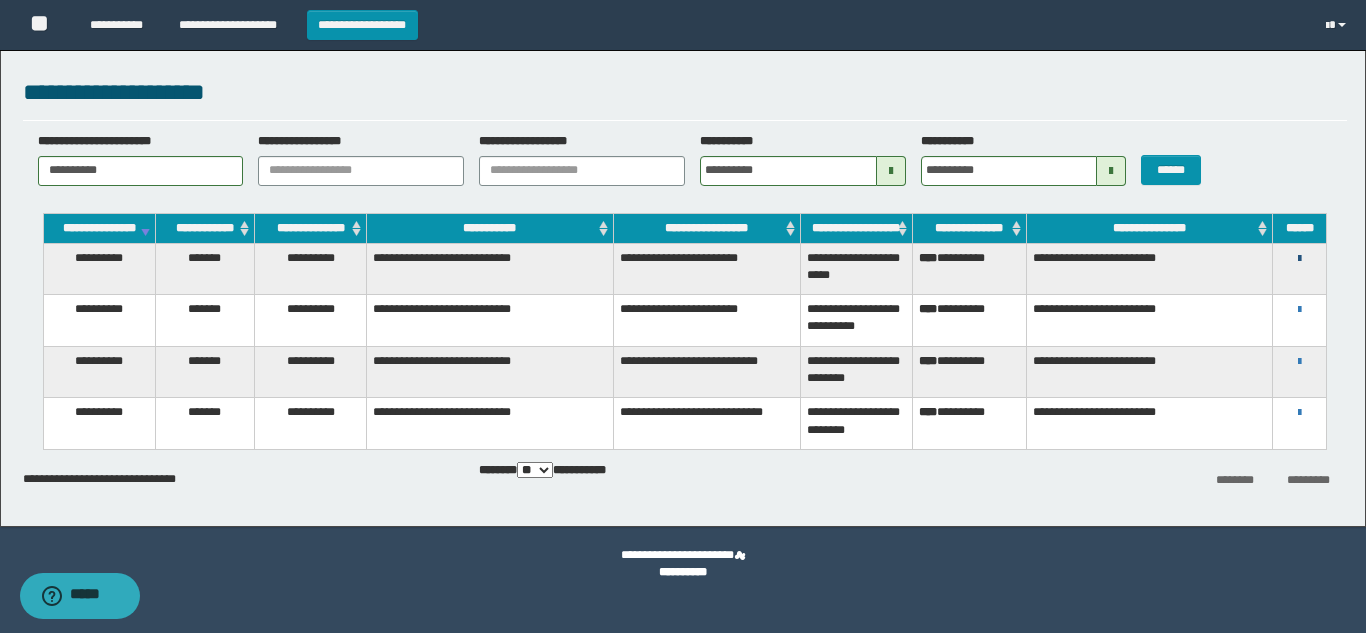 click at bounding box center [1299, 259] 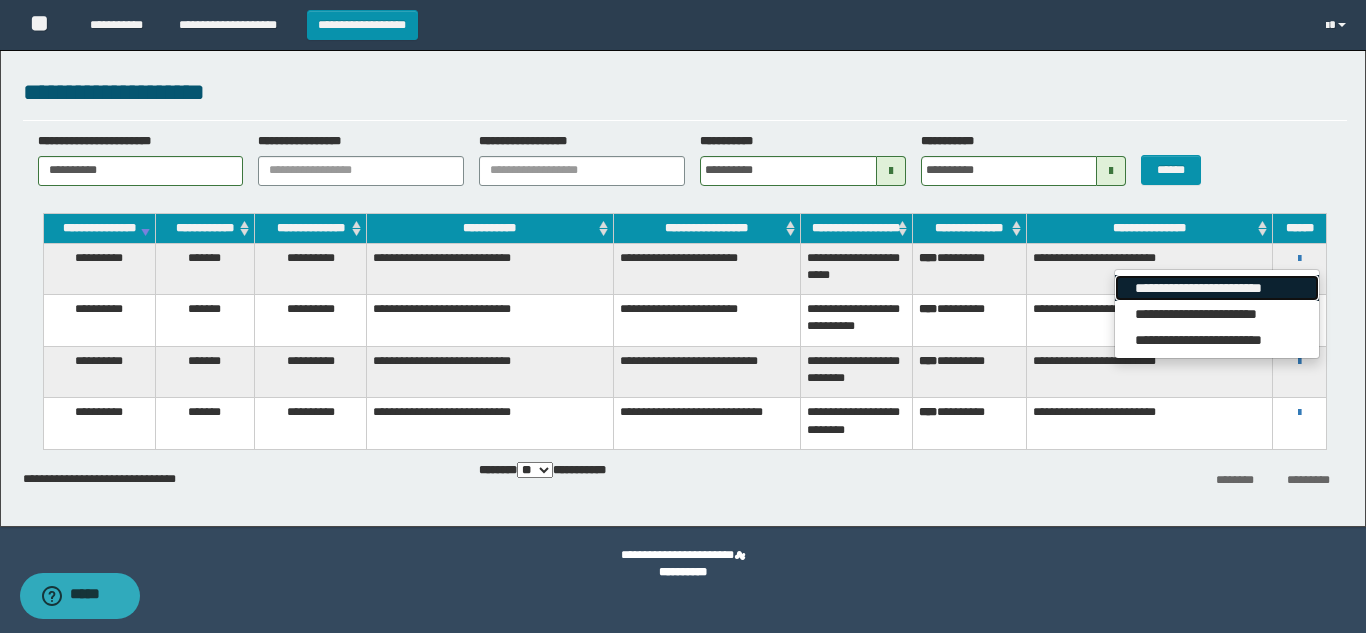 click on "**********" at bounding box center [1216, 288] 